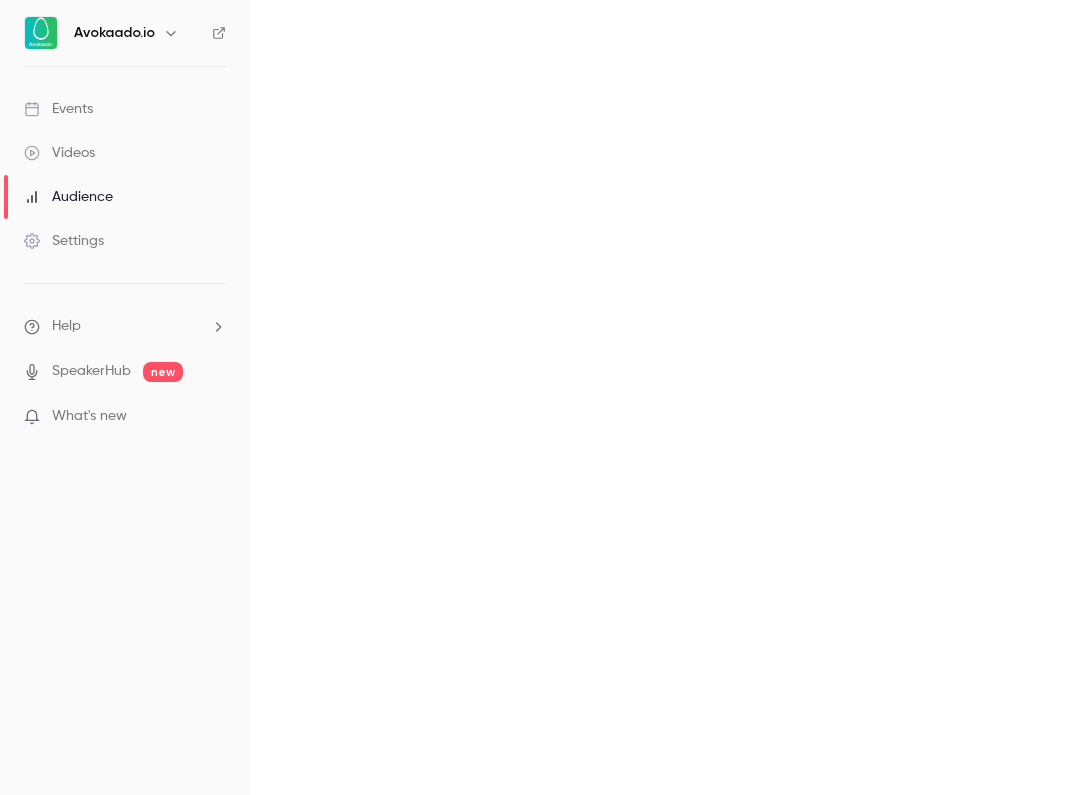 scroll, scrollTop: 0, scrollLeft: 0, axis: both 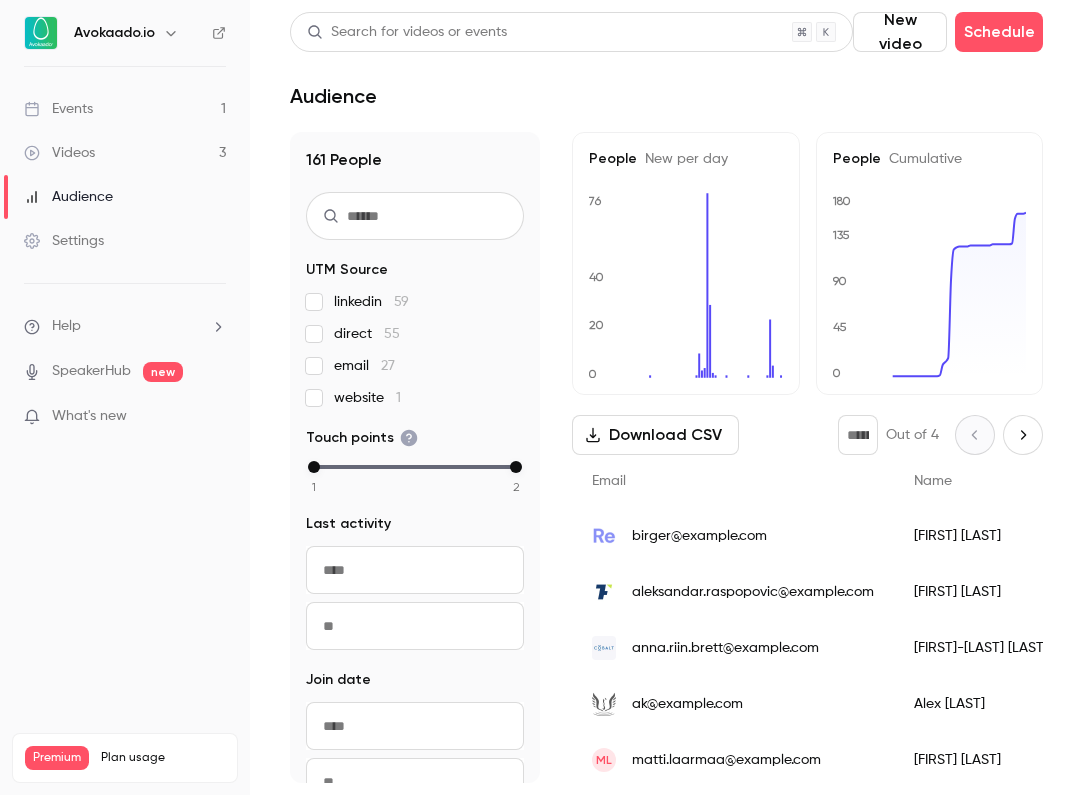 click on "Videos 3" at bounding box center (125, 153) 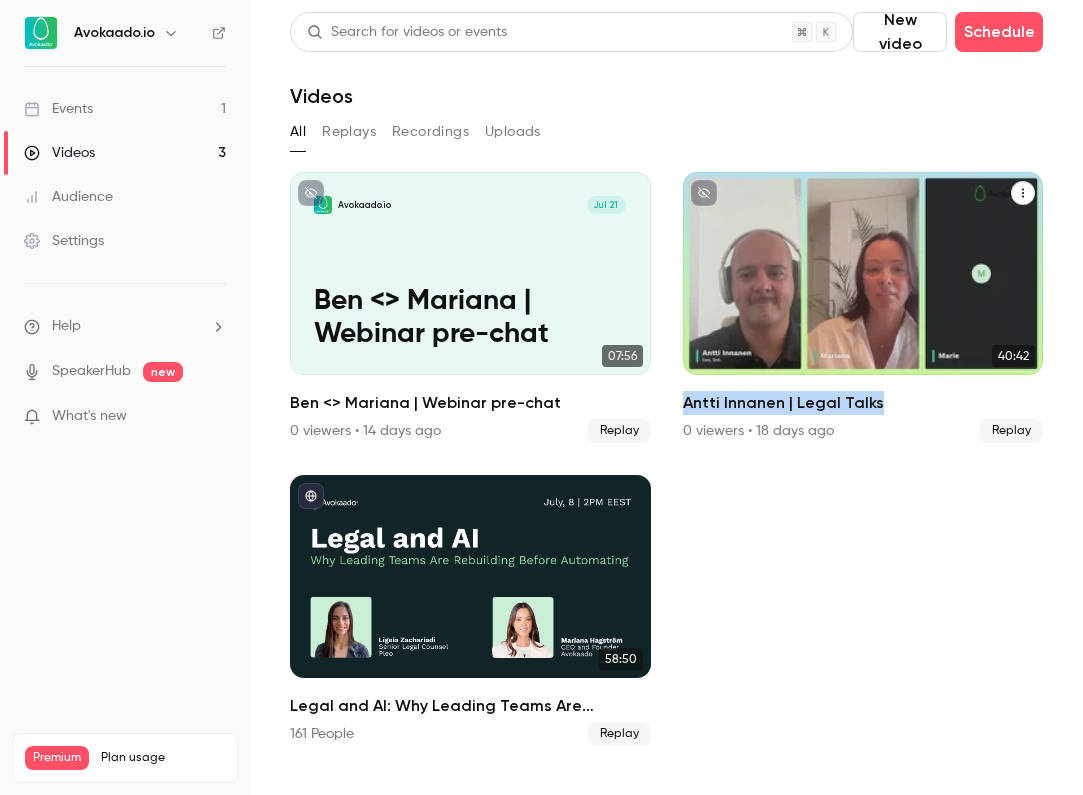 drag, startPoint x: 681, startPoint y: 399, endPoint x: 886, endPoint y: 404, distance: 205.06097 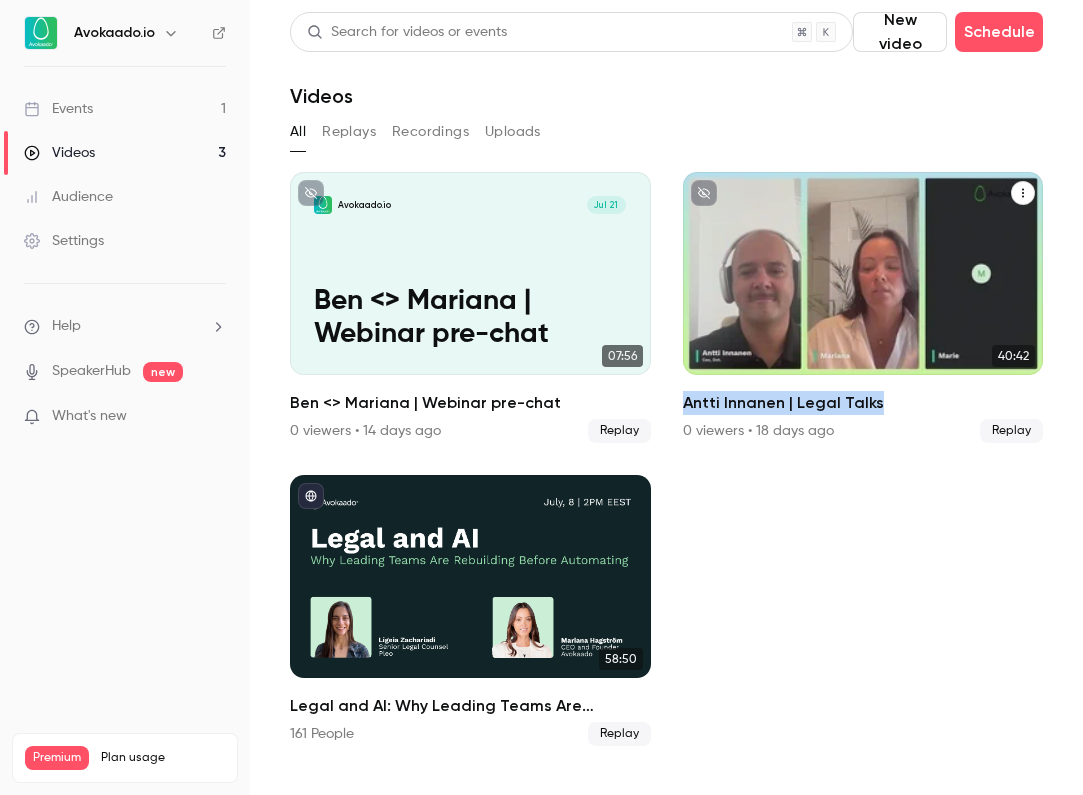 click on "Avokaado.io Jul 21 Ben <> Mariana | Webinar pre-chat 07:56 Ben <> Mariana | Webinar pre-chat 0 viewers • 14 days ago Replay Avokaado.io Jul 17 Antti Innanen | Legal Talks 40:42 Antti Innanen | Legal Talks 0 viewers • 18 days ago Replay 58:50 Legal and AI: Why Leading Teams Are Rebuilding Before Automating 81 viewers • 27 days ago Replay" at bounding box center [666, 459] 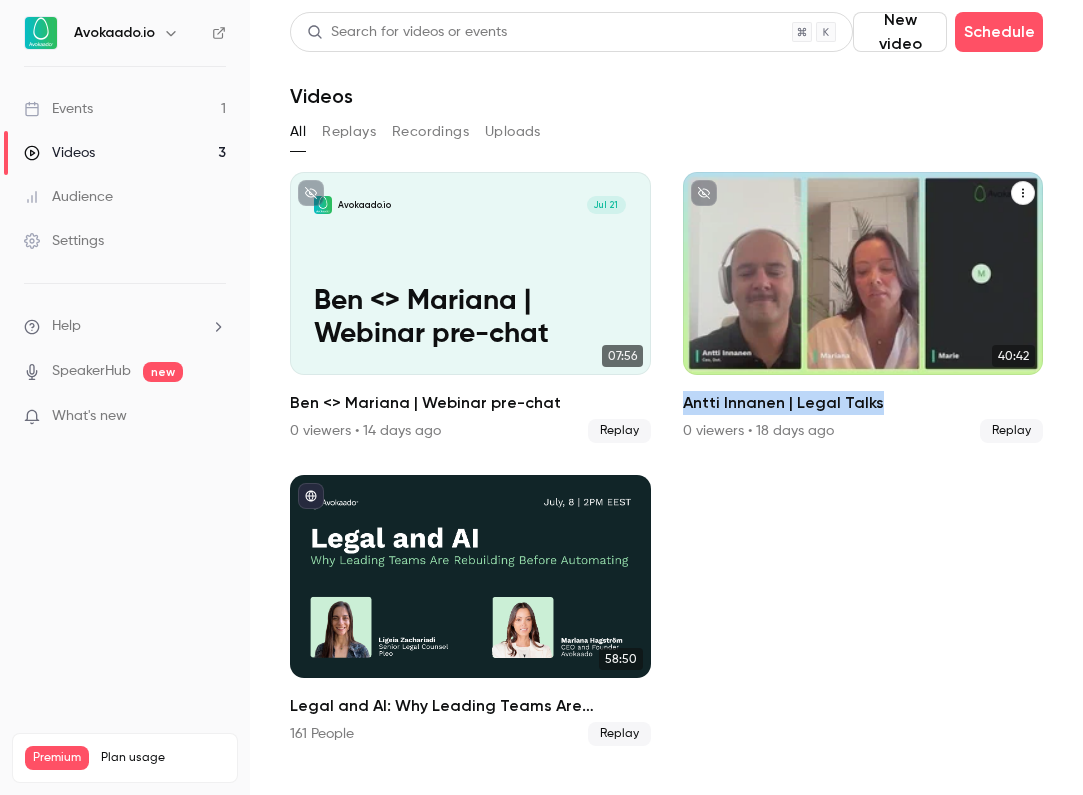 copy on "Antti Innanen | Legal Talks" 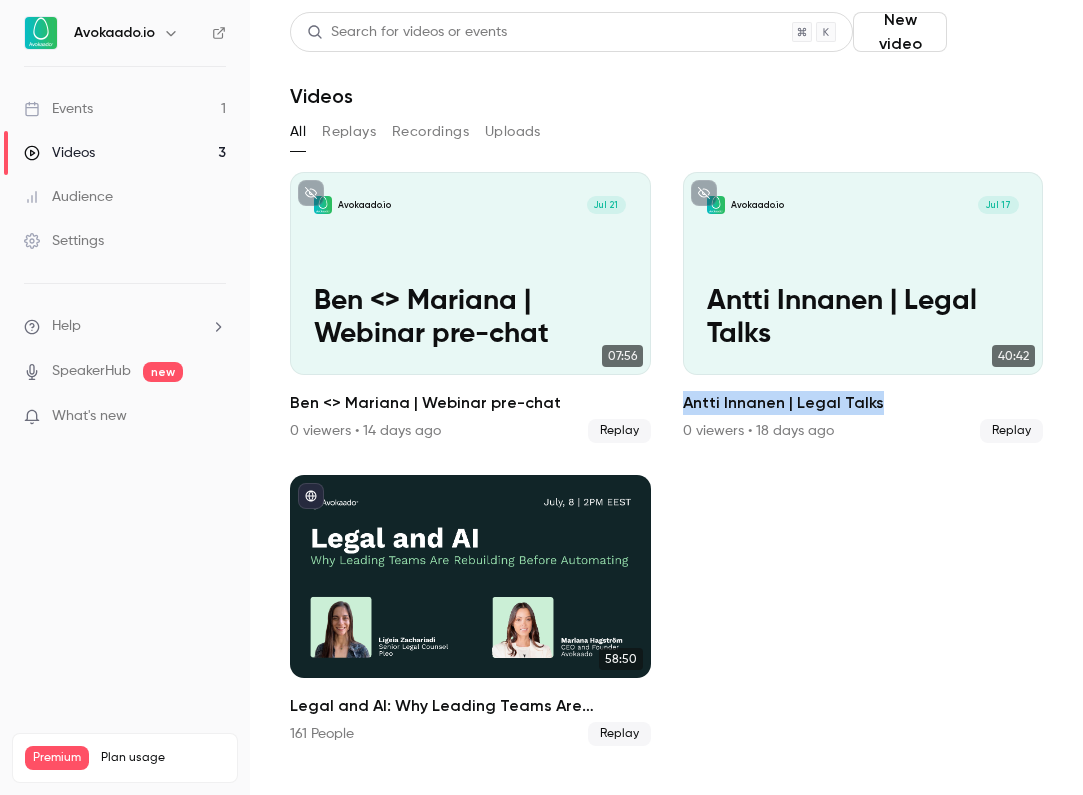 click on "Schedule" at bounding box center [999, 32] 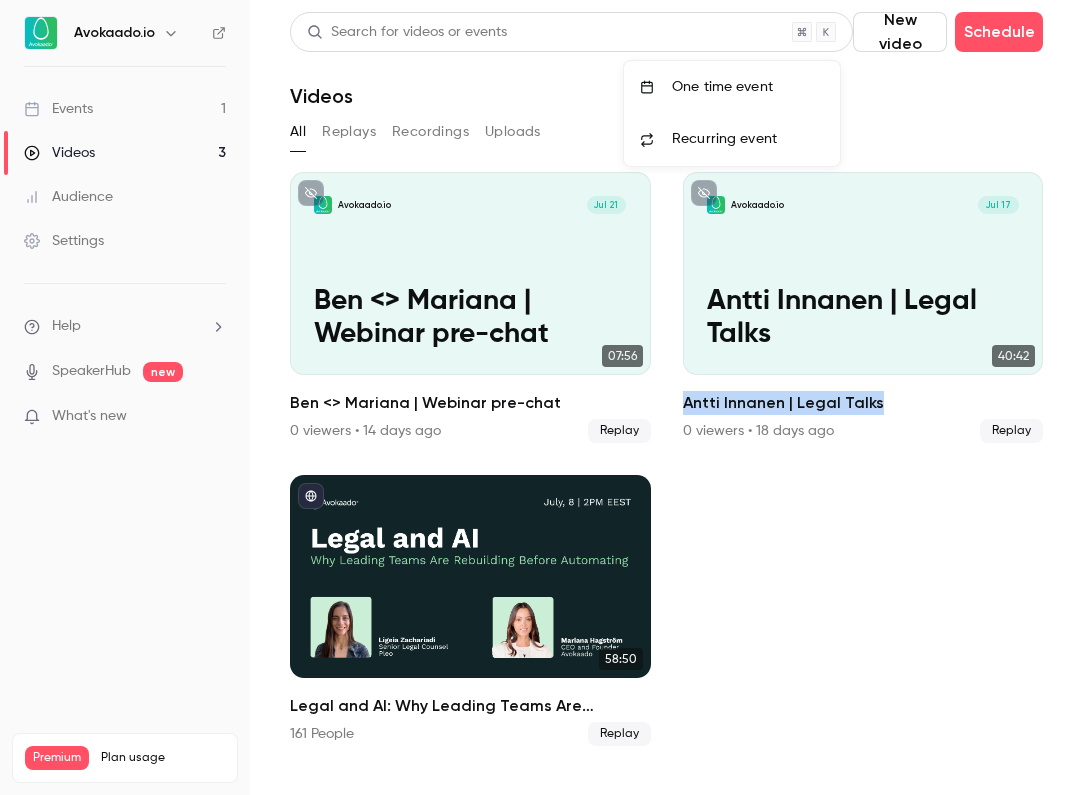 click on "One time event" at bounding box center (748, 87) 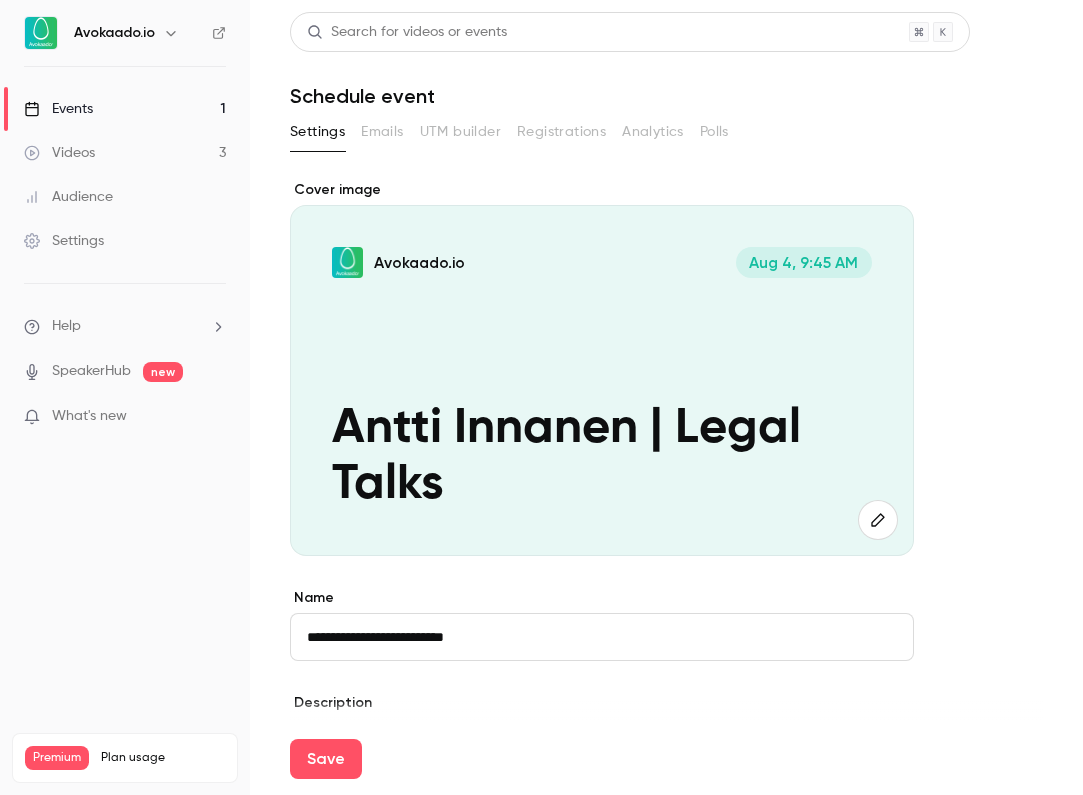 scroll, scrollTop: 44, scrollLeft: 0, axis: vertical 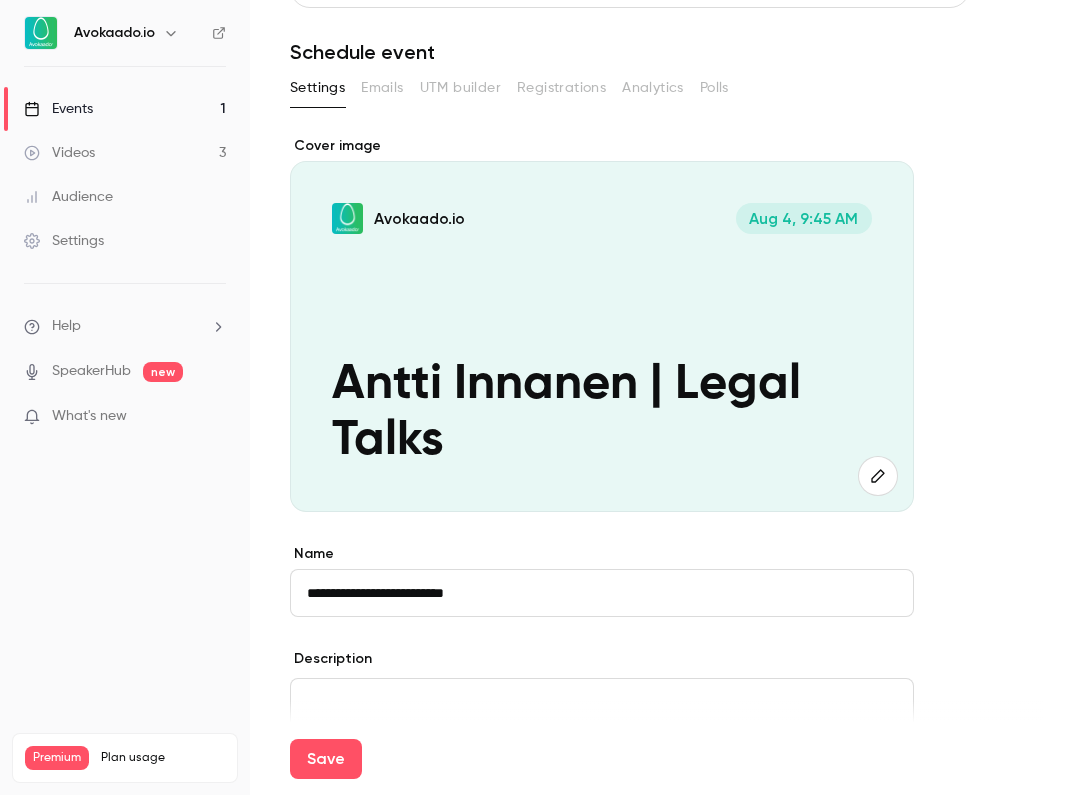 drag, startPoint x: 394, startPoint y: 593, endPoint x: 279, endPoint y: 587, distance: 115.15642 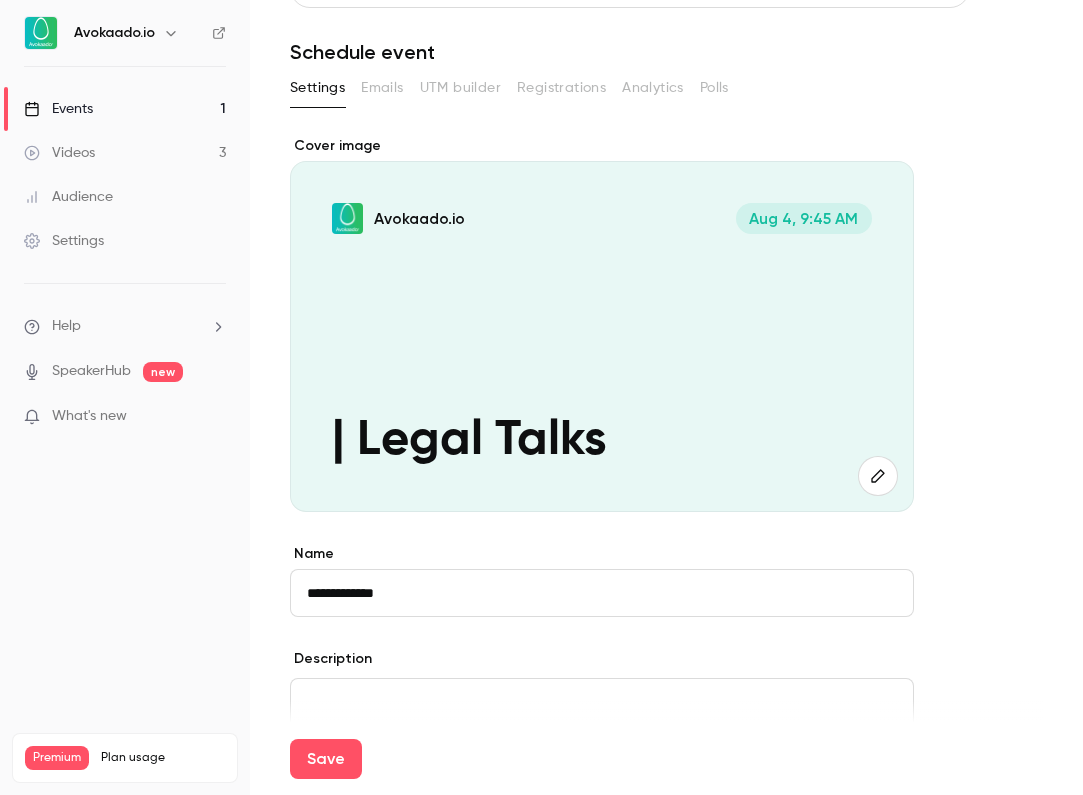 paste on "**********" 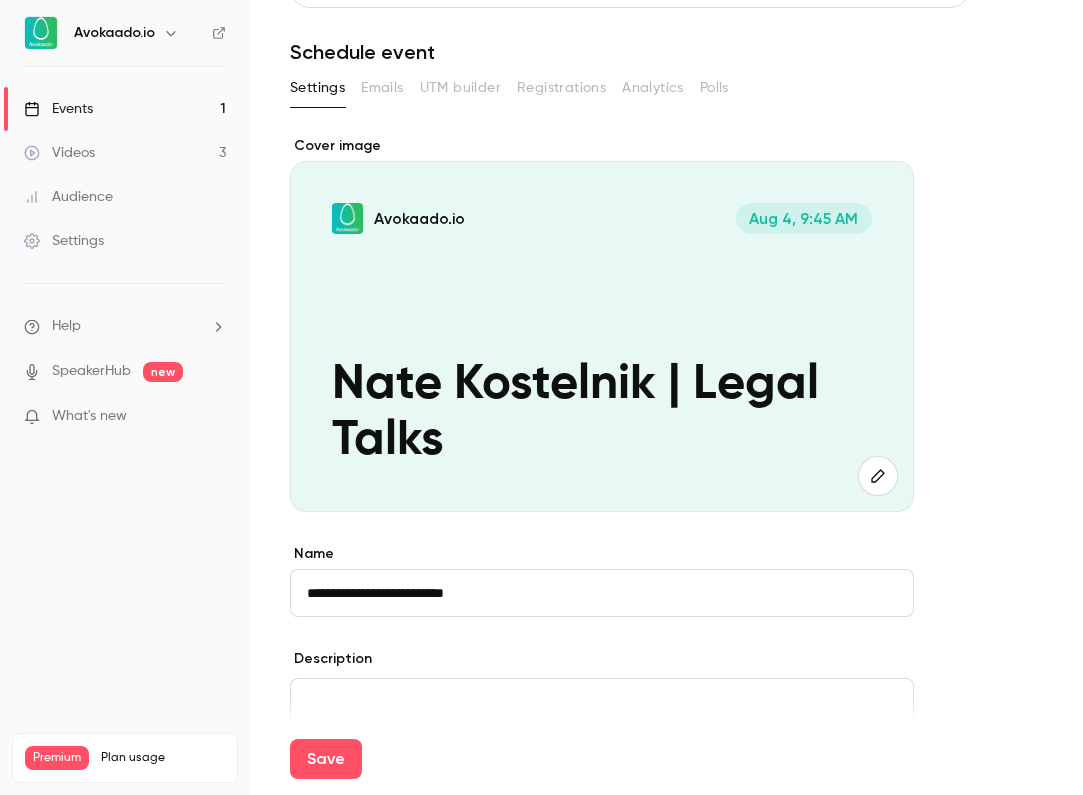 click on "**********" at bounding box center (602, 593) 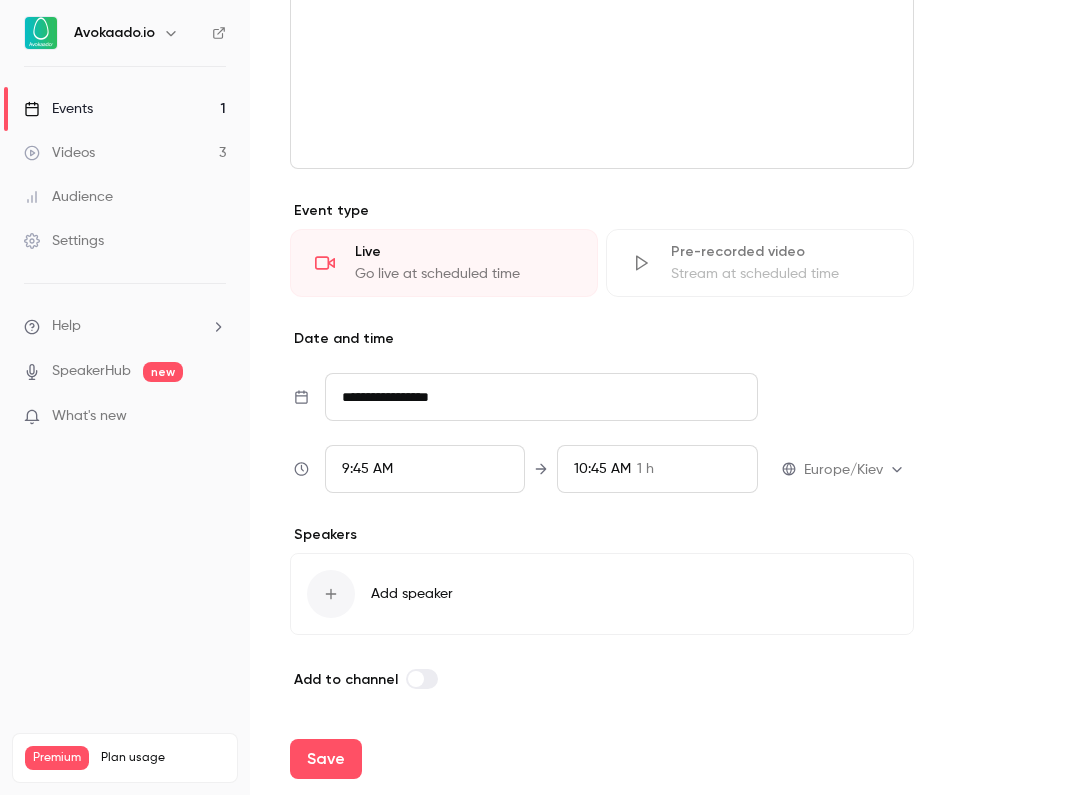 scroll, scrollTop: 731, scrollLeft: 0, axis: vertical 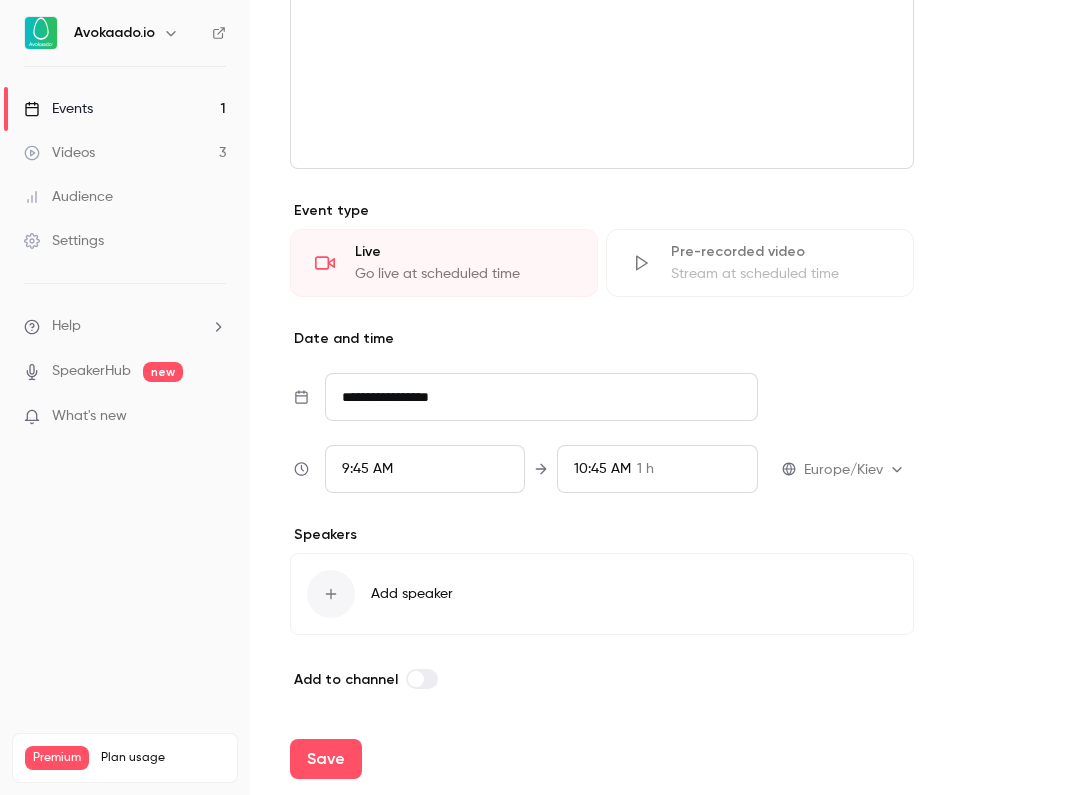 type on "**********" 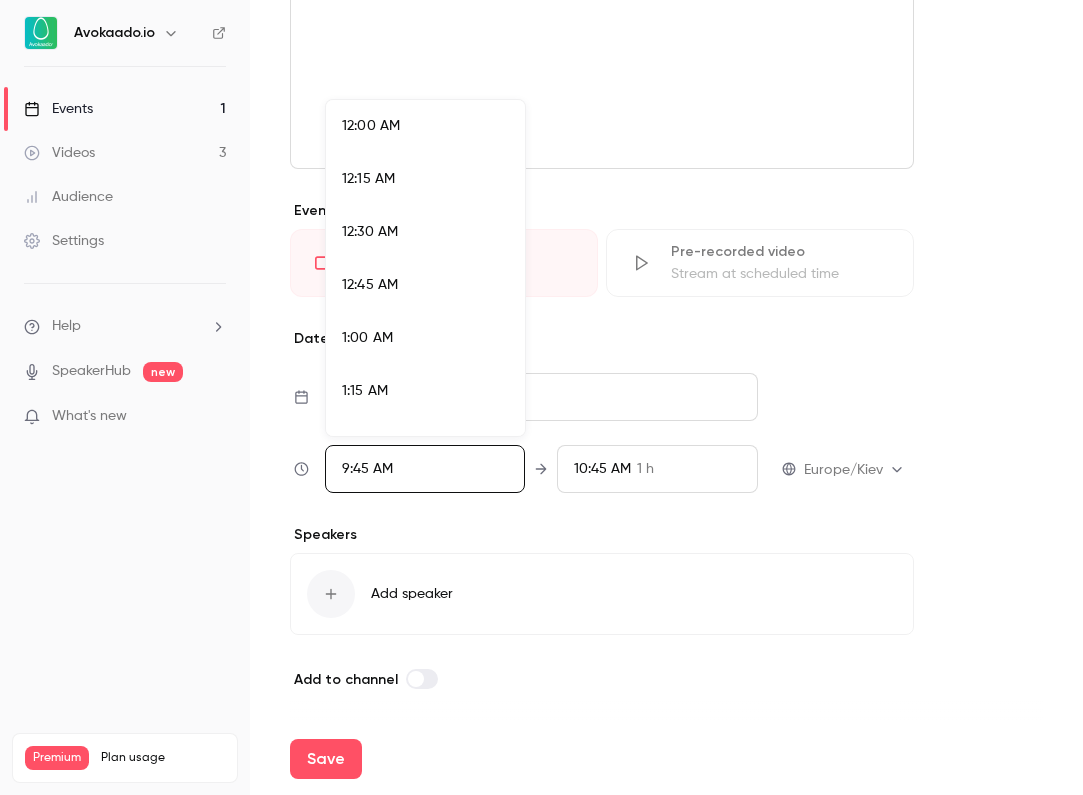 scroll, scrollTop: 1926, scrollLeft: 0, axis: vertical 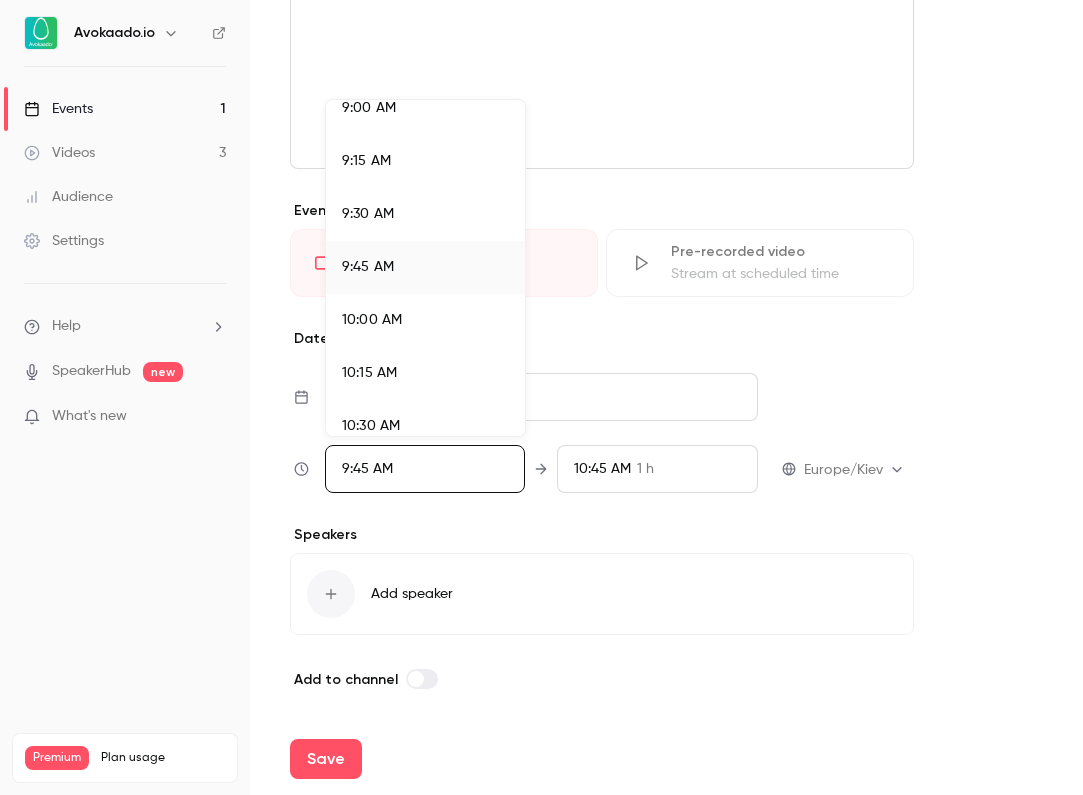 click at bounding box center (541, 397) 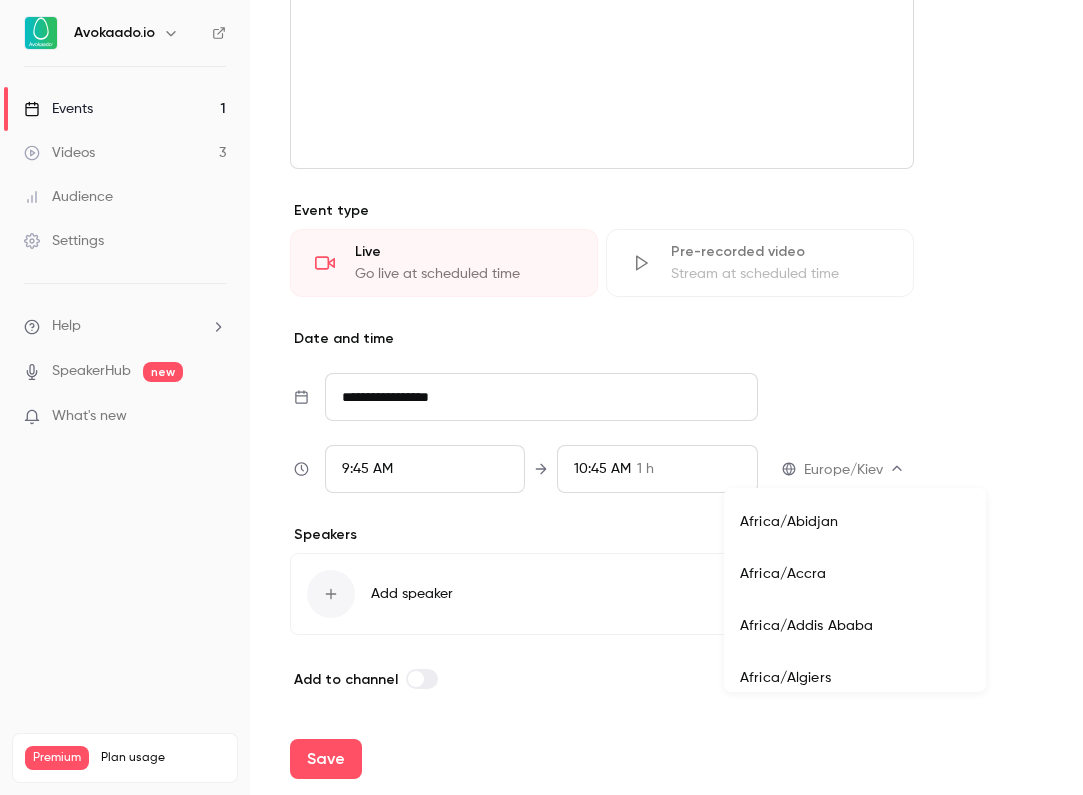 click on "**********" at bounding box center (541, 397) 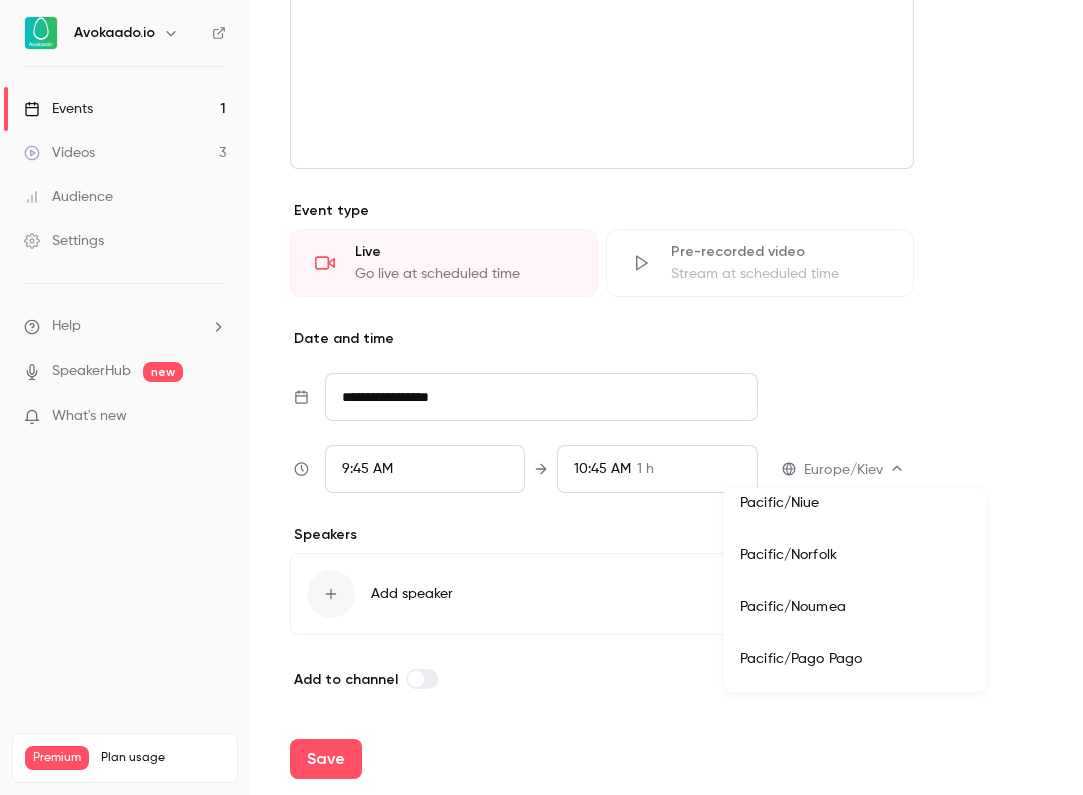 scroll, scrollTop: 20917, scrollLeft: 0, axis: vertical 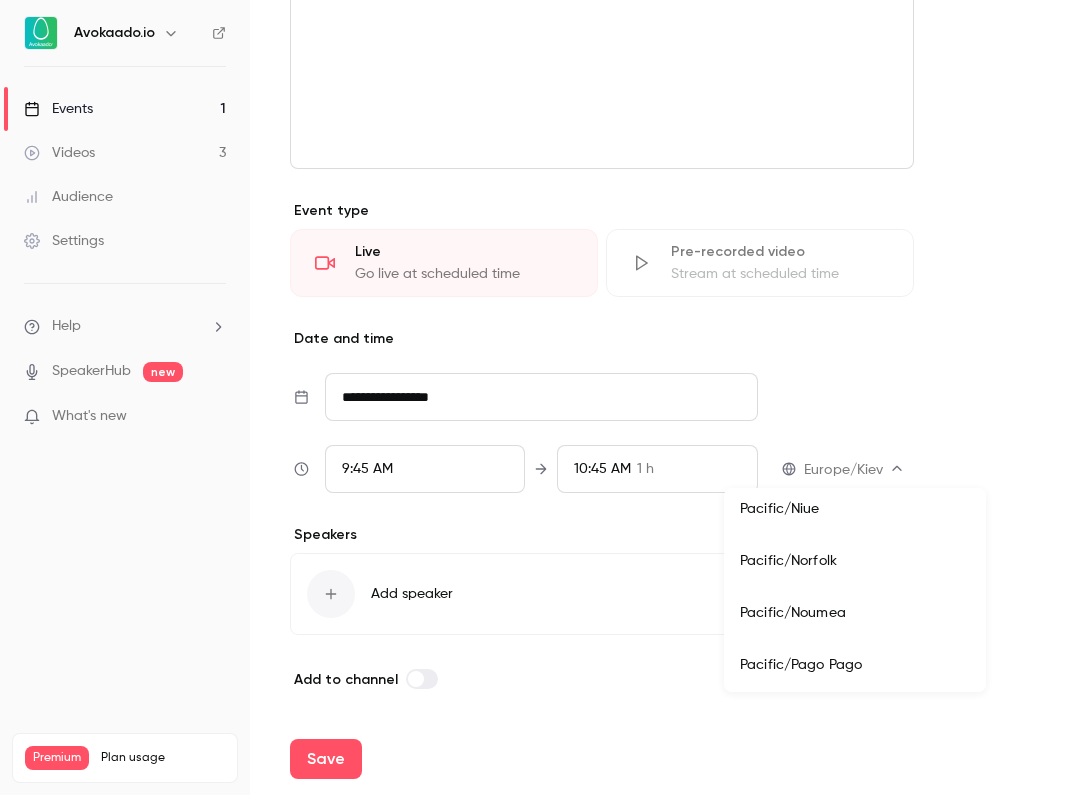 type 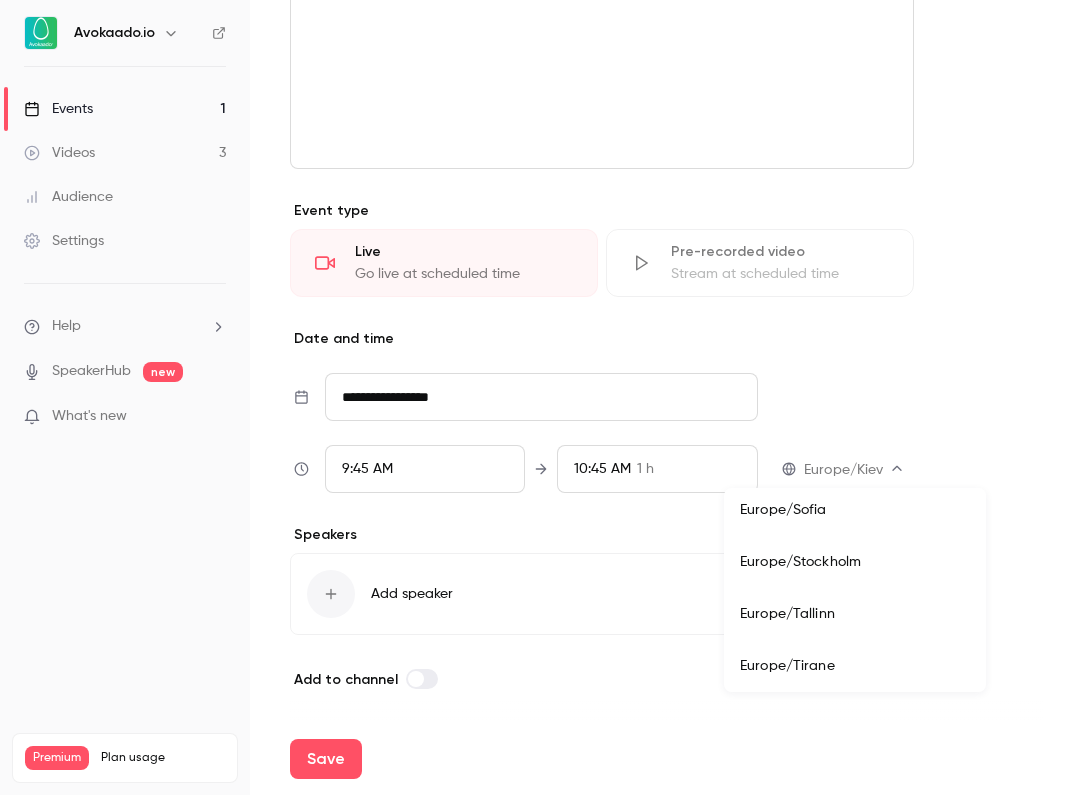 scroll, scrollTop: 18523, scrollLeft: 0, axis: vertical 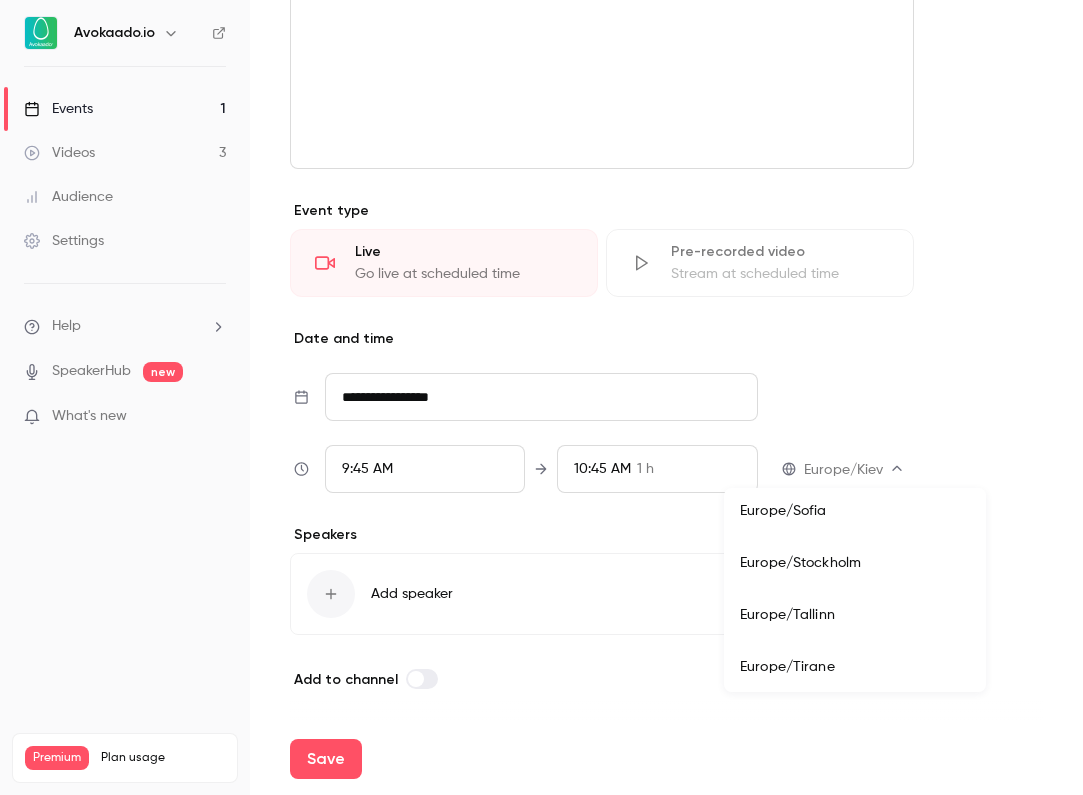 click on "Europe/Tallinn" at bounding box center (855, 615) 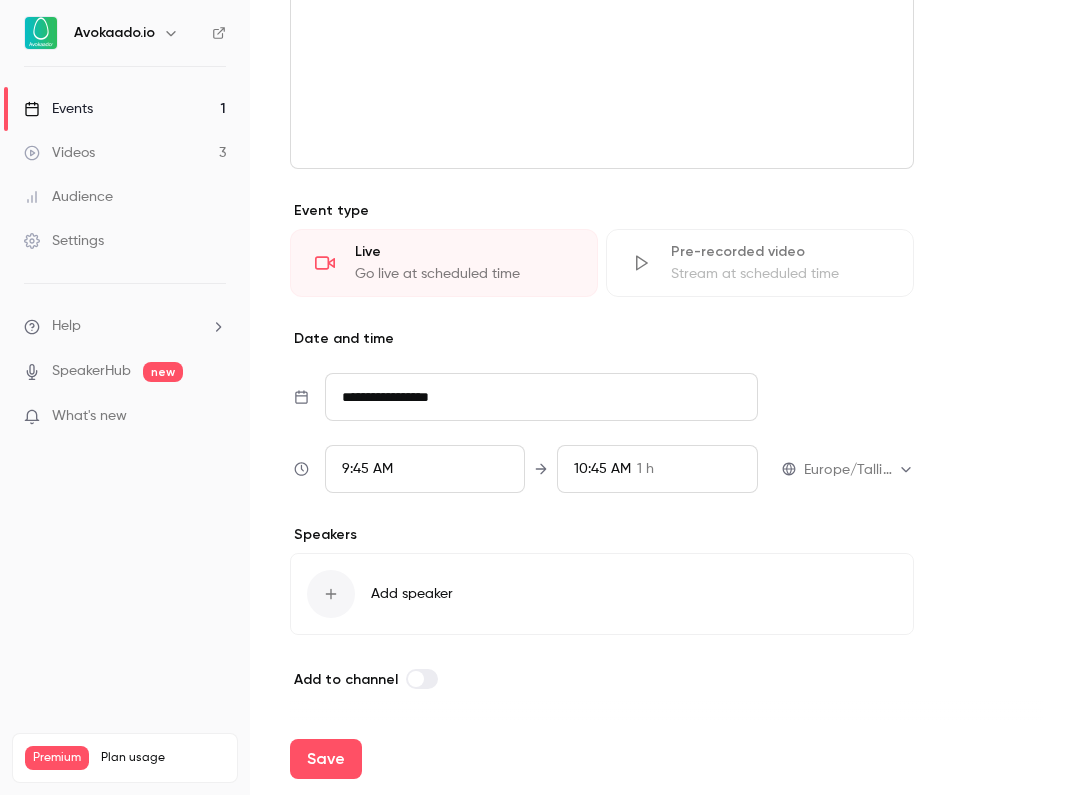 click on "9:45 AM" at bounding box center [367, 469] 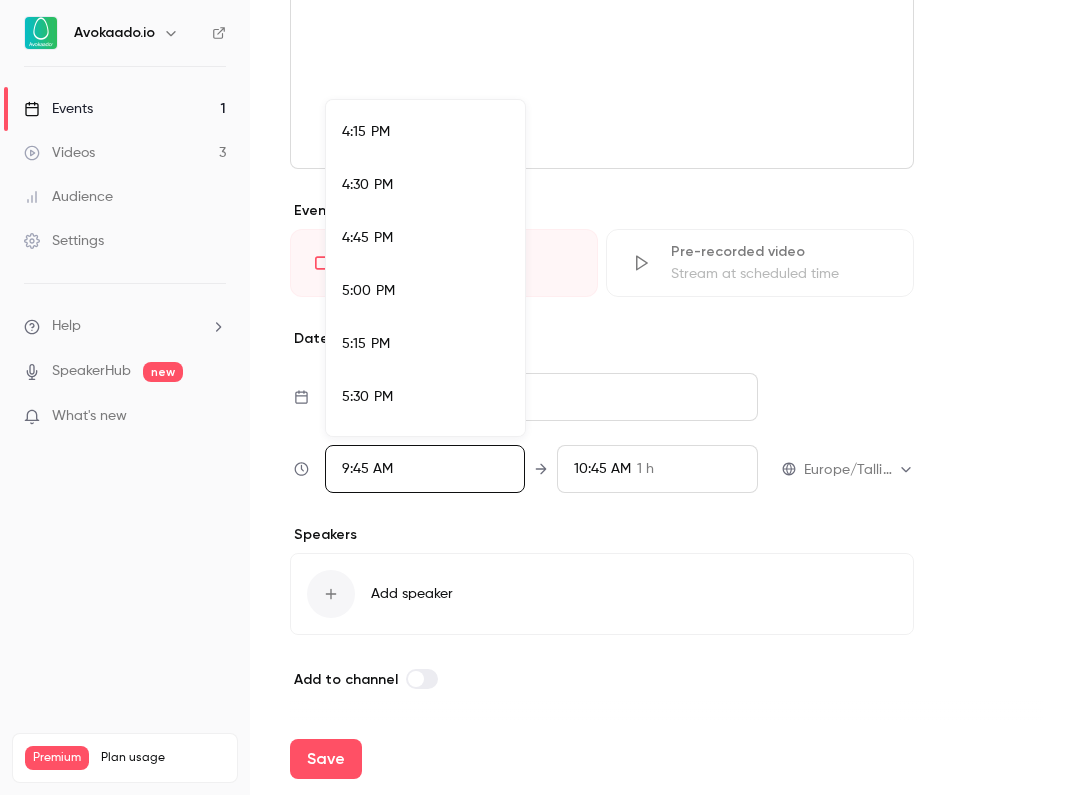 scroll, scrollTop: 3437, scrollLeft: 0, axis: vertical 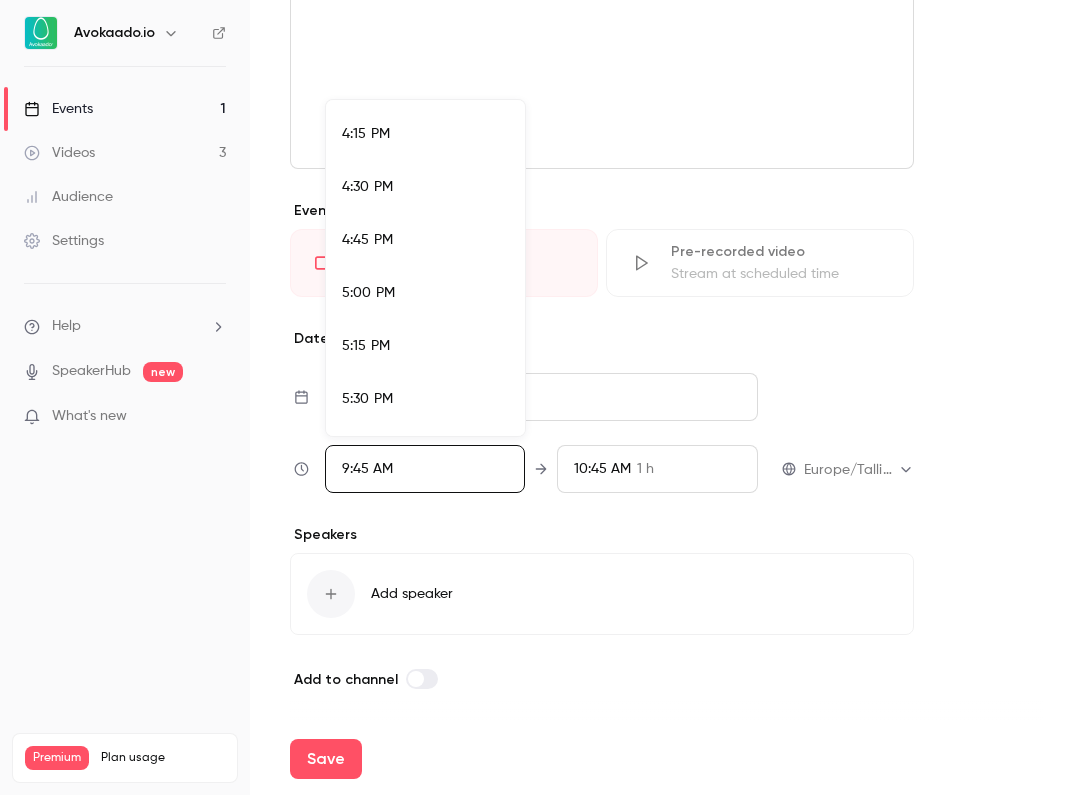 click on "5:00 PM" at bounding box center (368, 293) 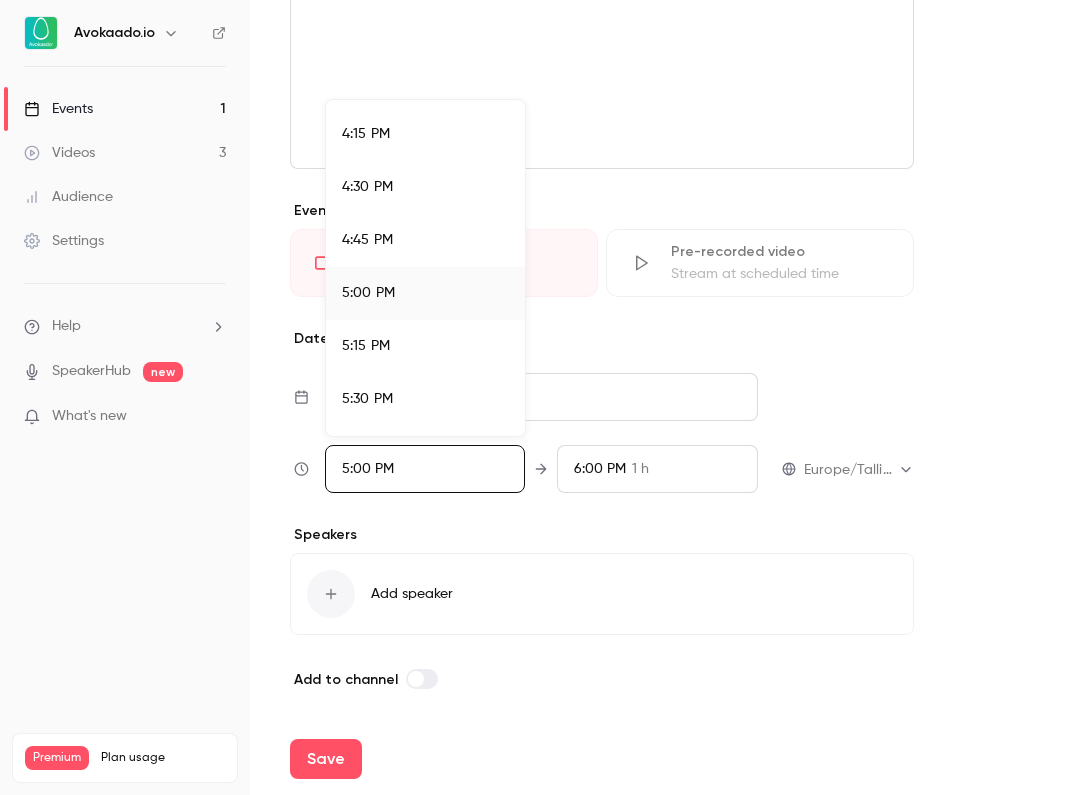click at bounding box center [541, 397] 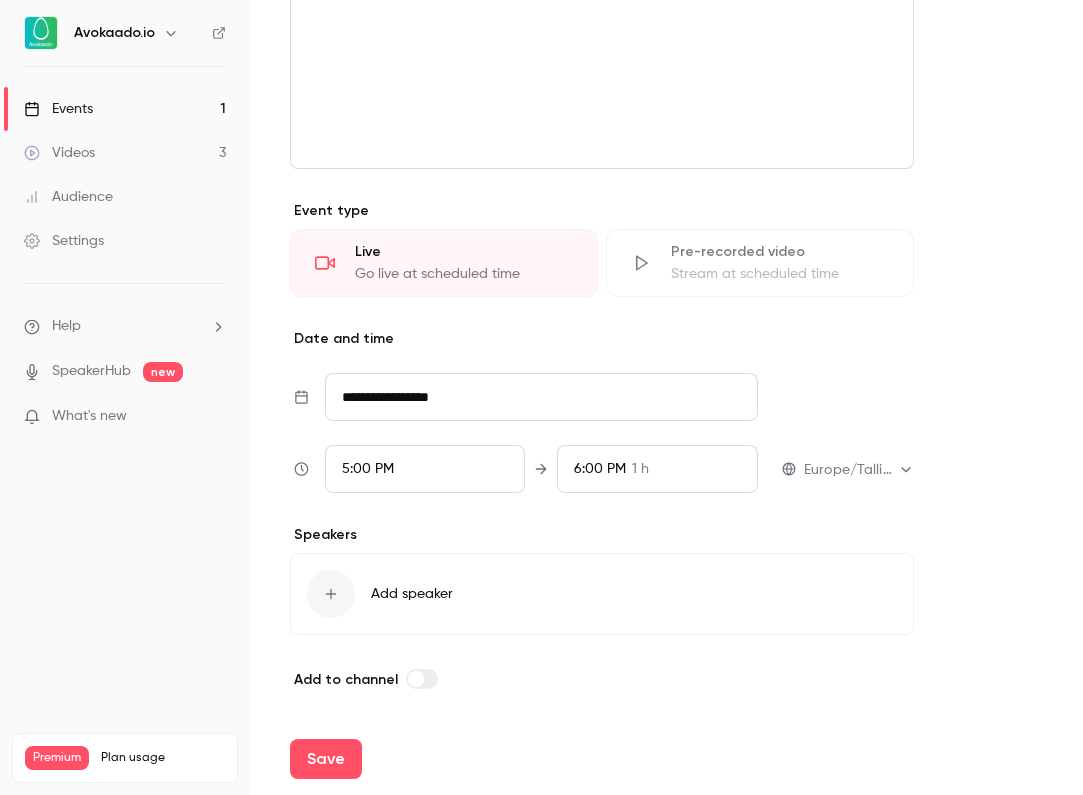 scroll, scrollTop: 1925, scrollLeft: 0, axis: vertical 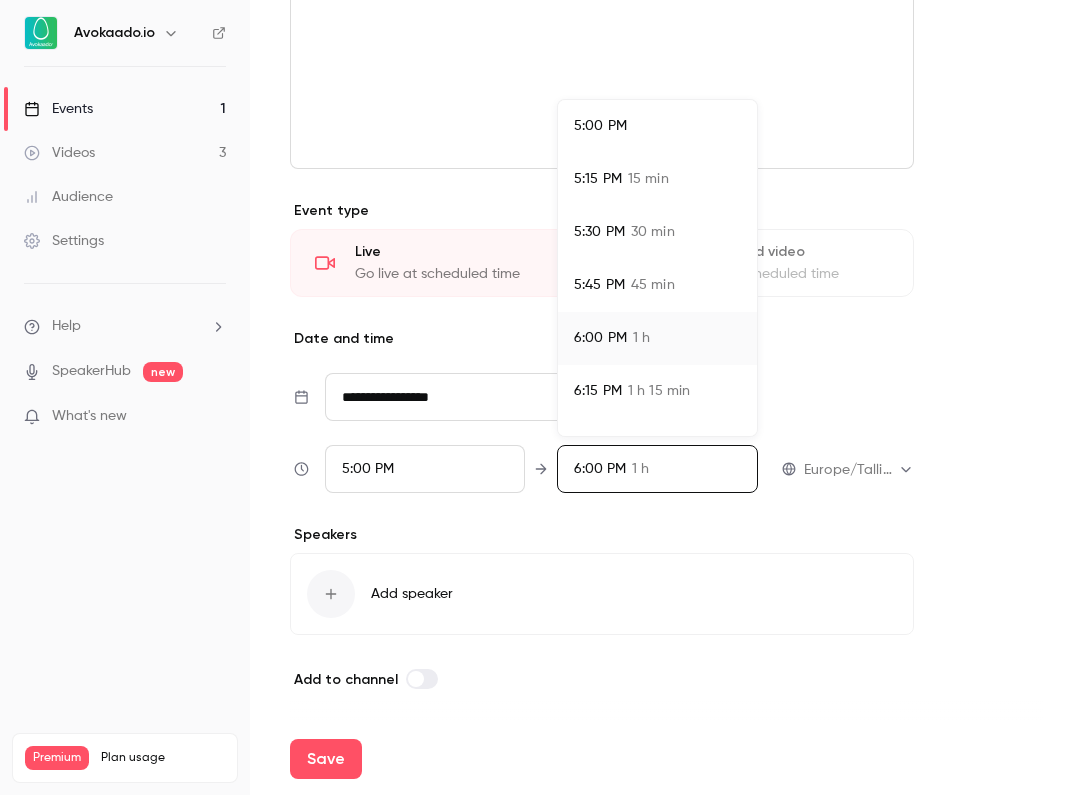 click on "30 min" at bounding box center [653, 232] 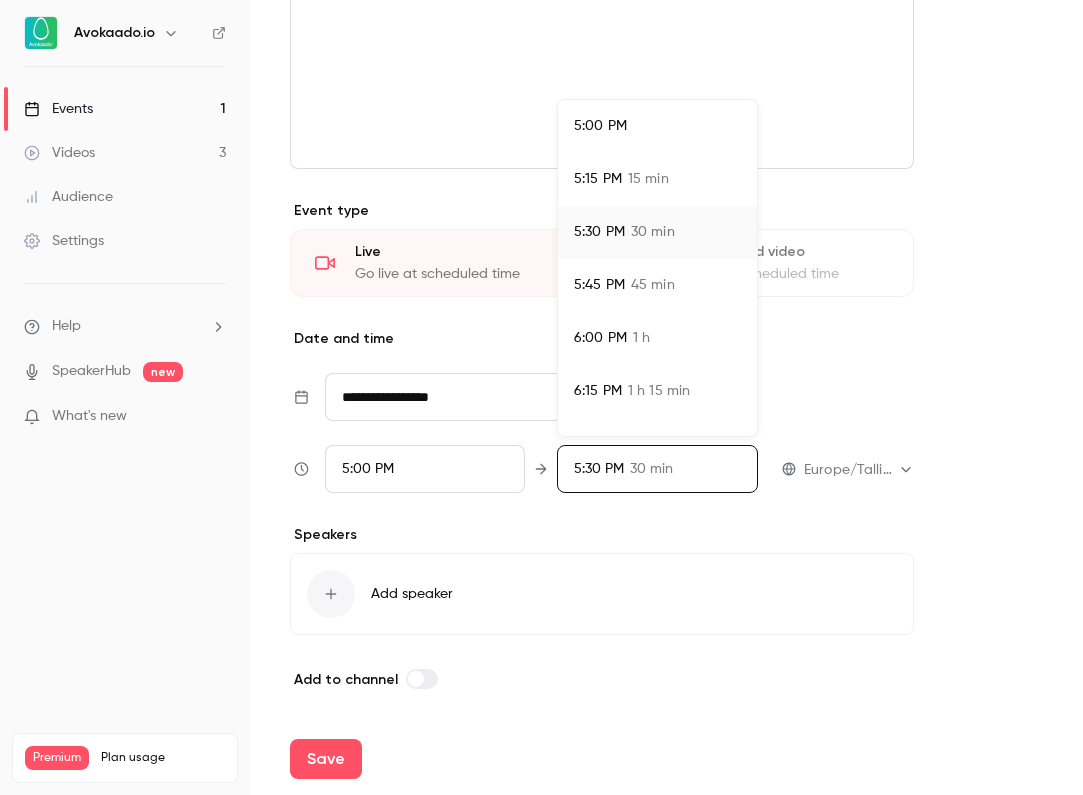 click at bounding box center [541, 397] 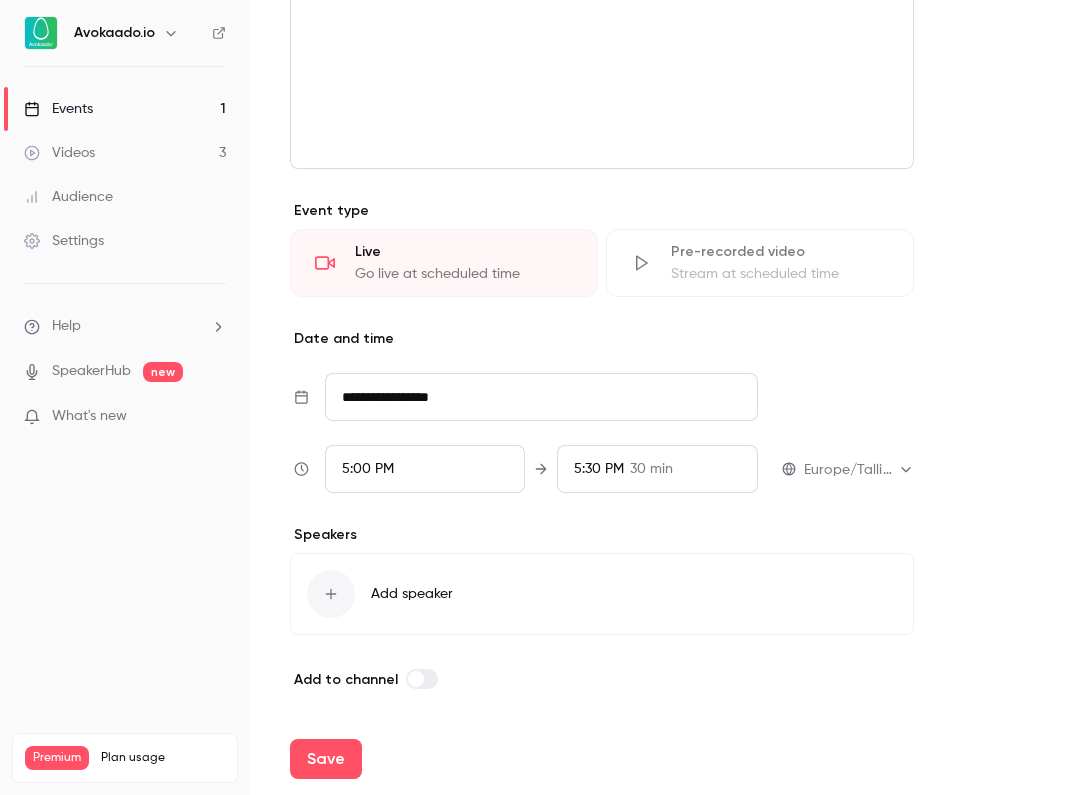 scroll, scrollTop: 0, scrollLeft: 0, axis: both 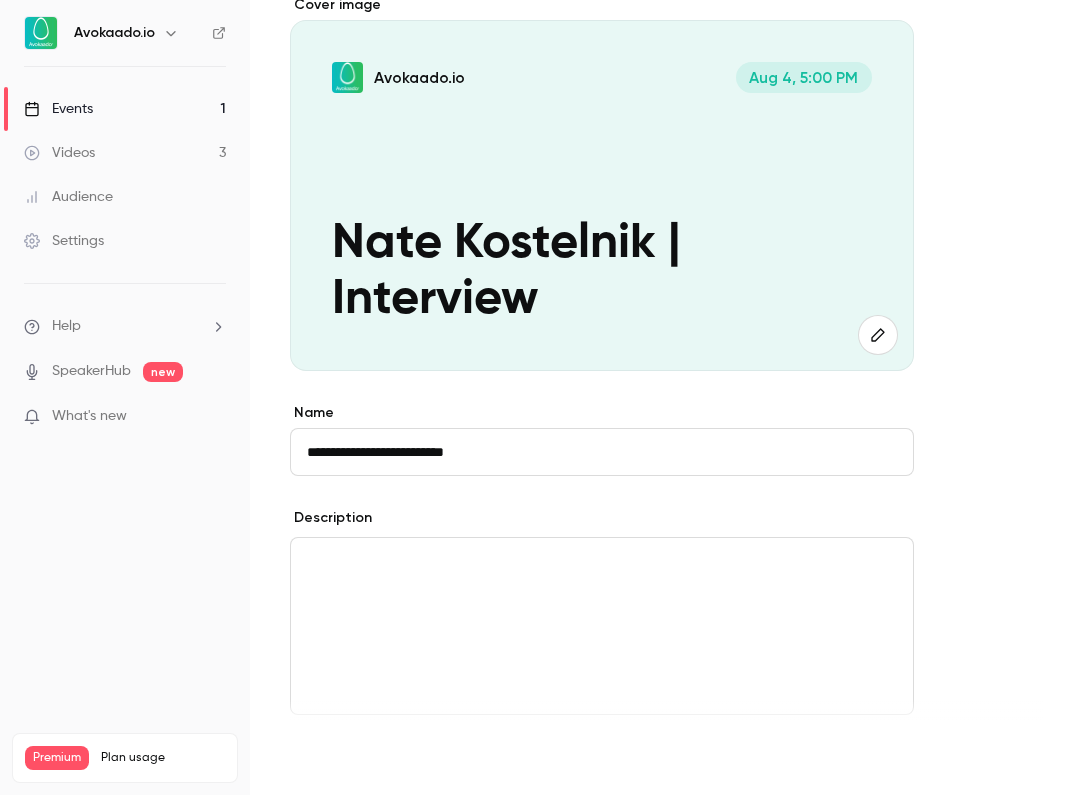 click on "Save" at bounding box center [326, 759] 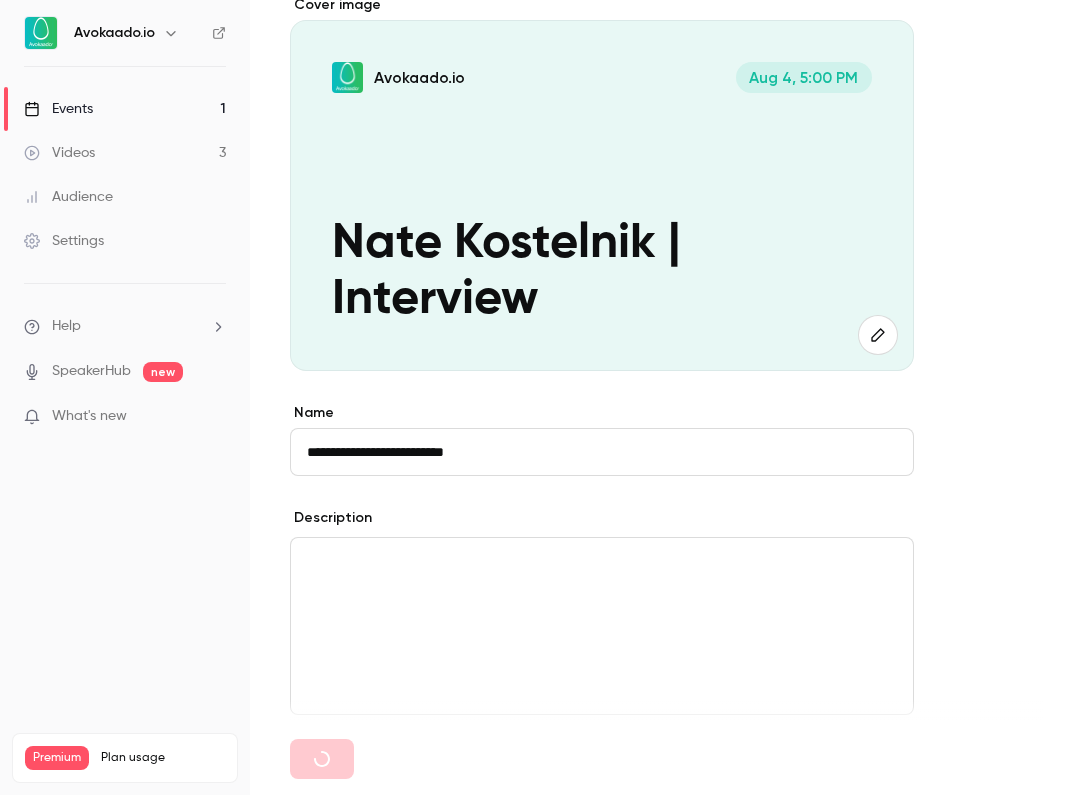 type 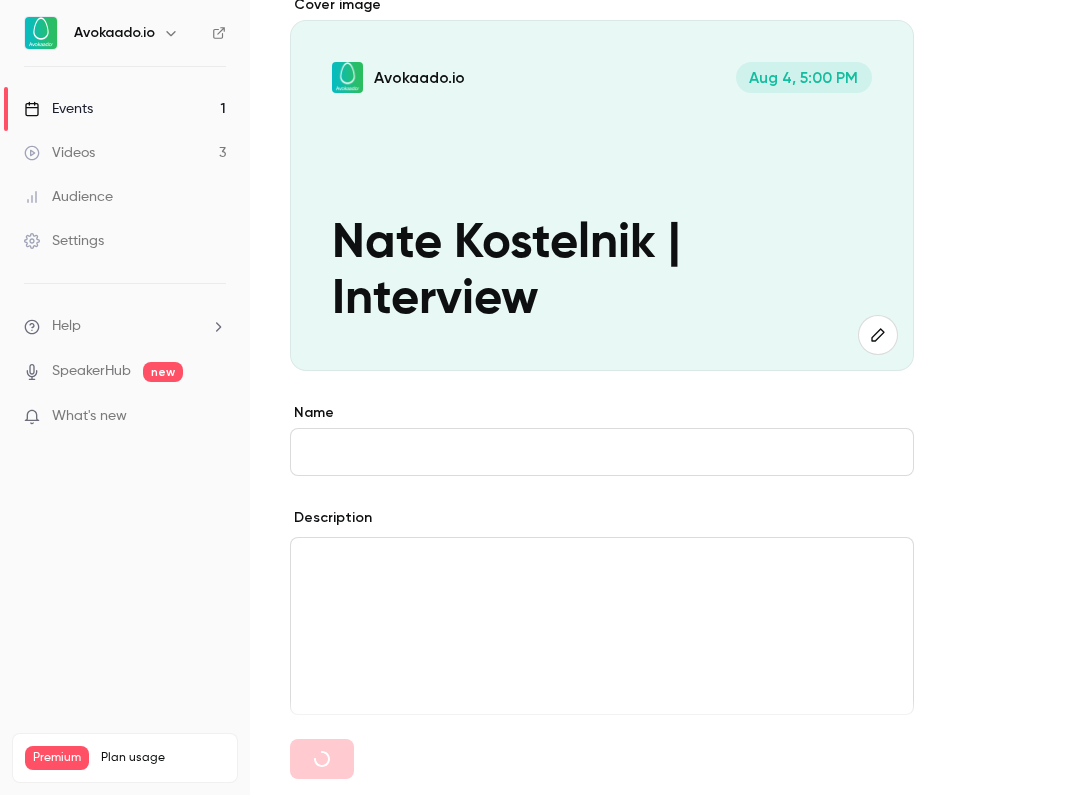 type on "**********" 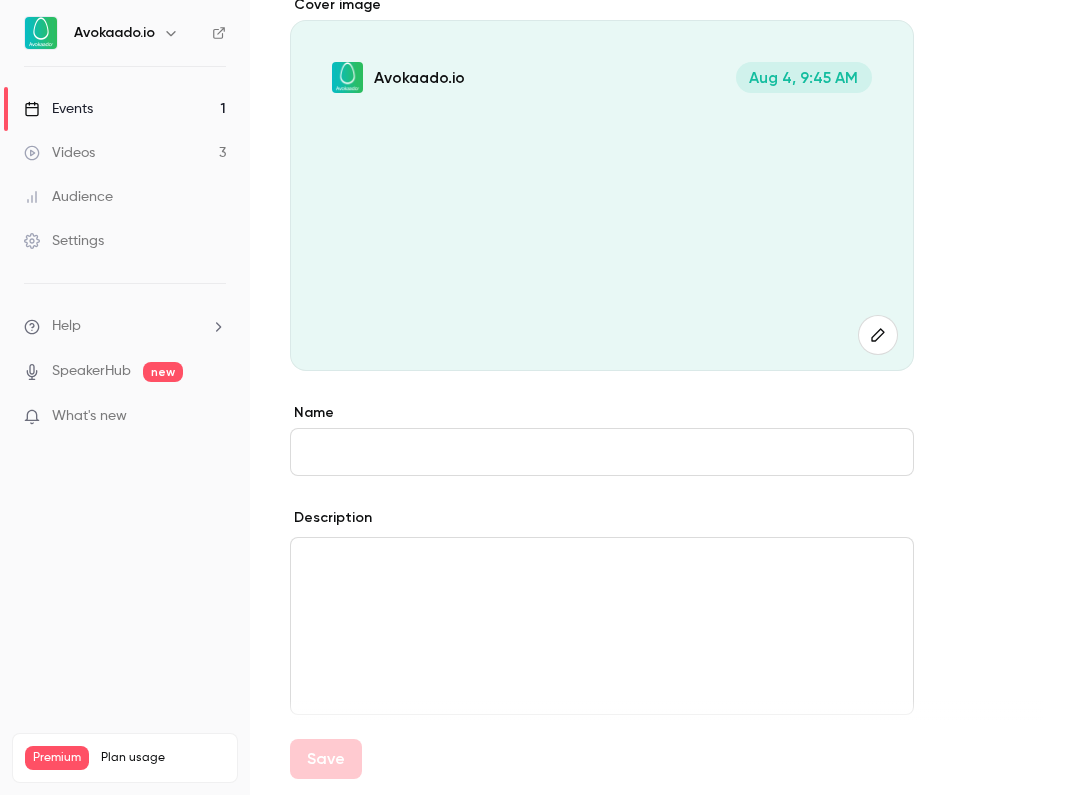 scroll, scrollTop: 0, scrollLeft: 0, axis: both 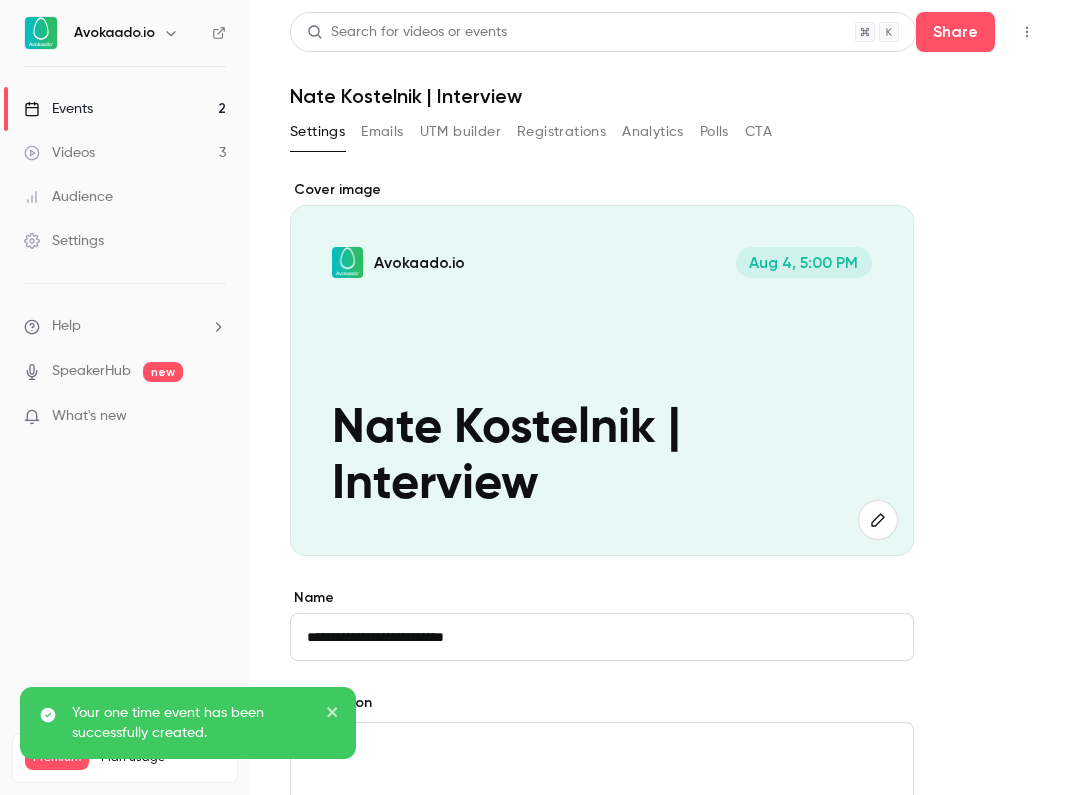 click on "Events 2" at bounding box center (125, 109) 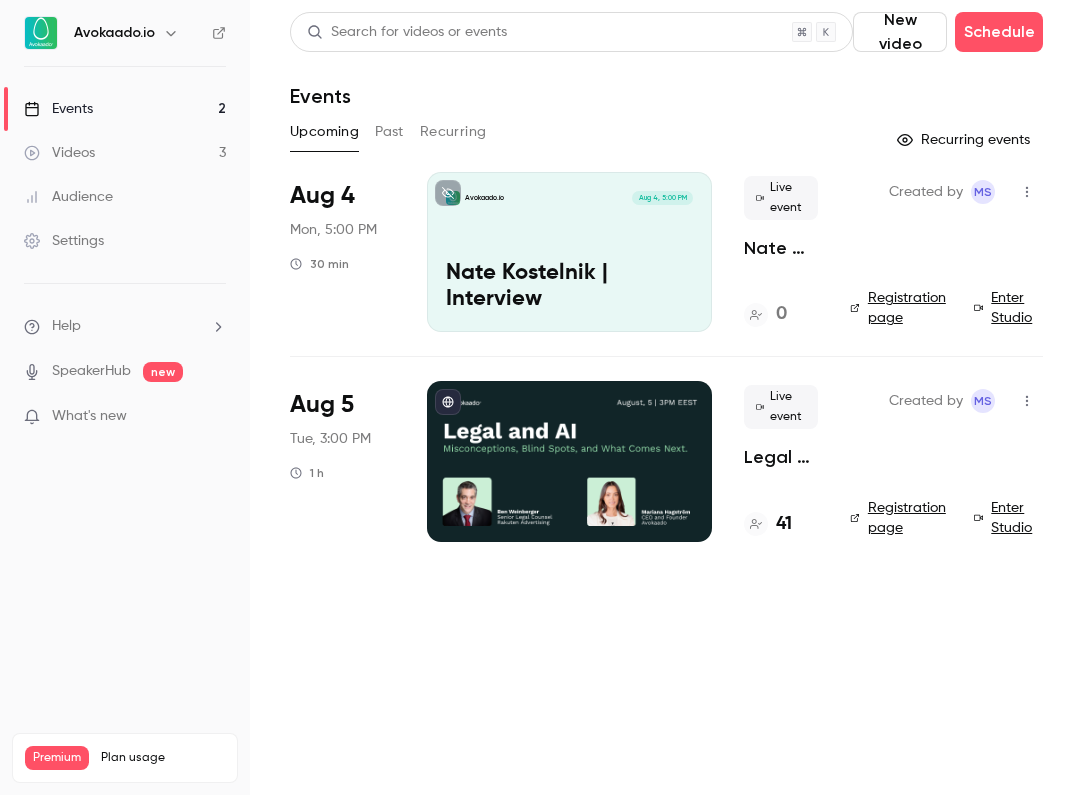 click 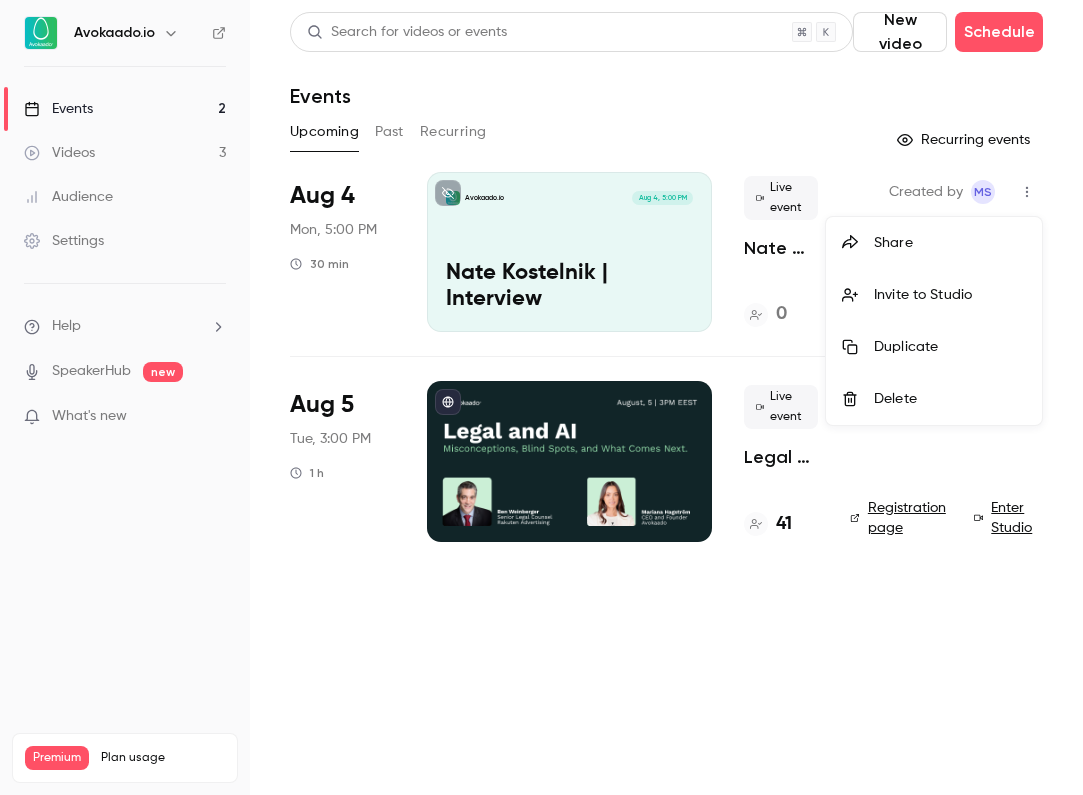 click at bounding box center (541, 397) 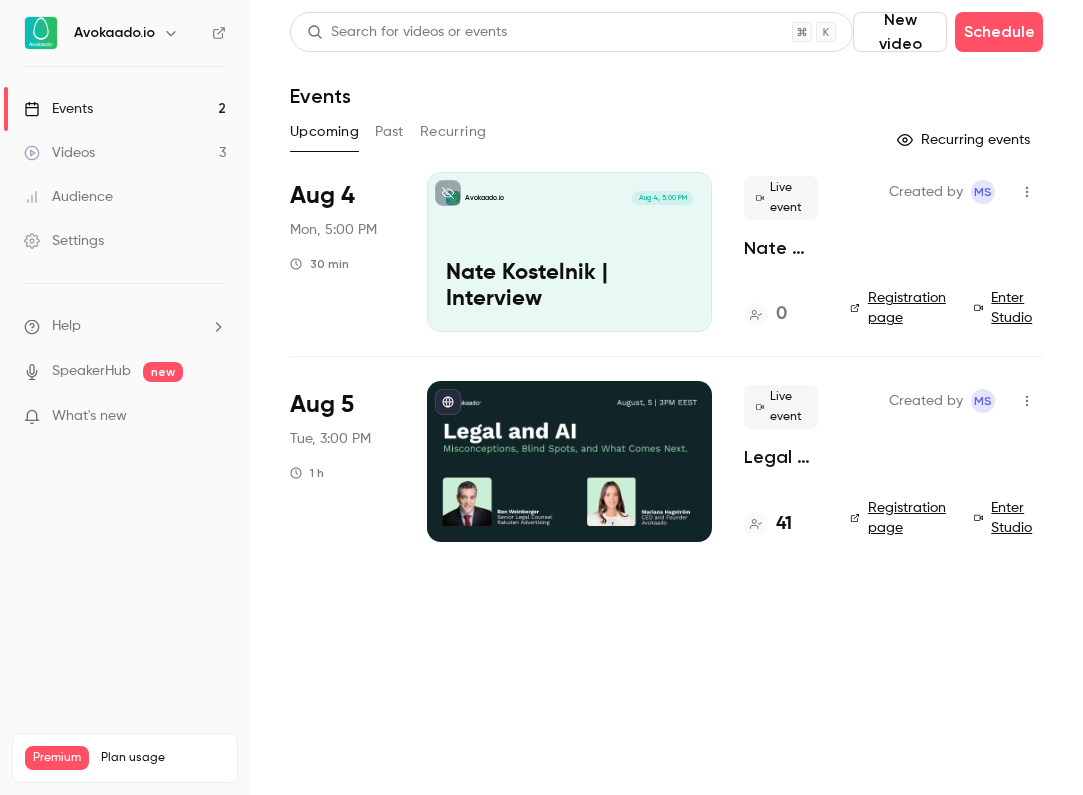 click on "Enter Studio" at bounding box center (1008, 308) 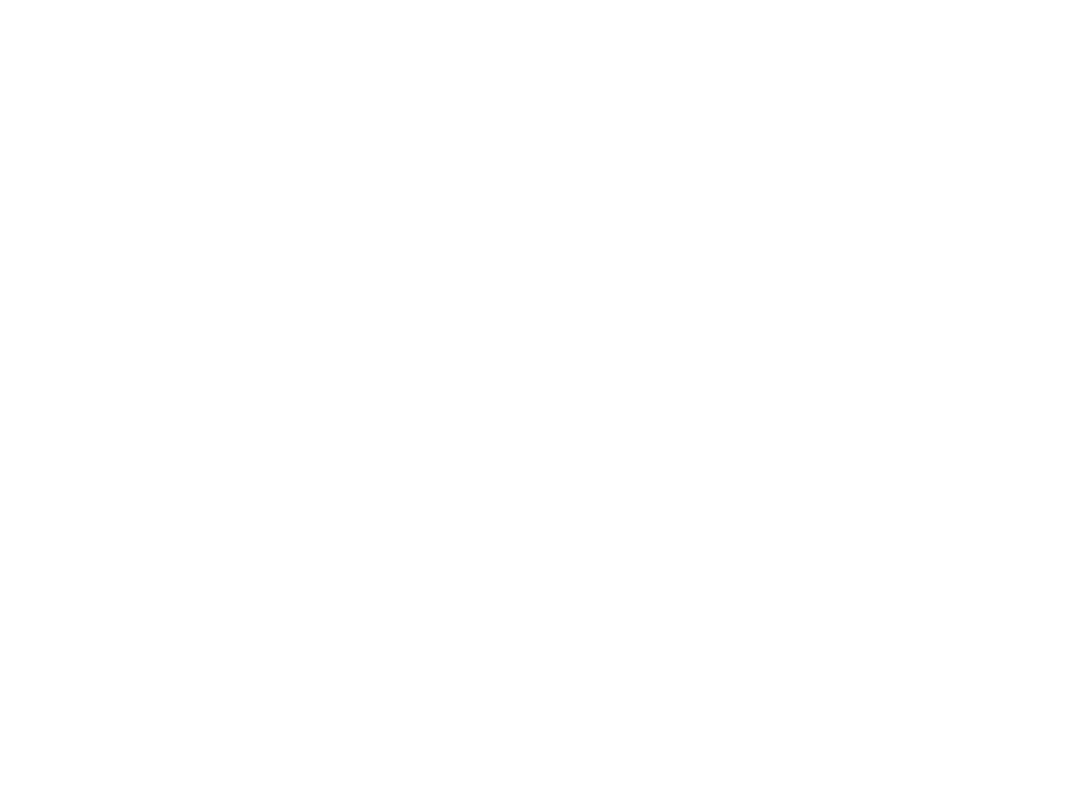 scroll, scrollTop: 0, scrollLeft: 0, axis: both 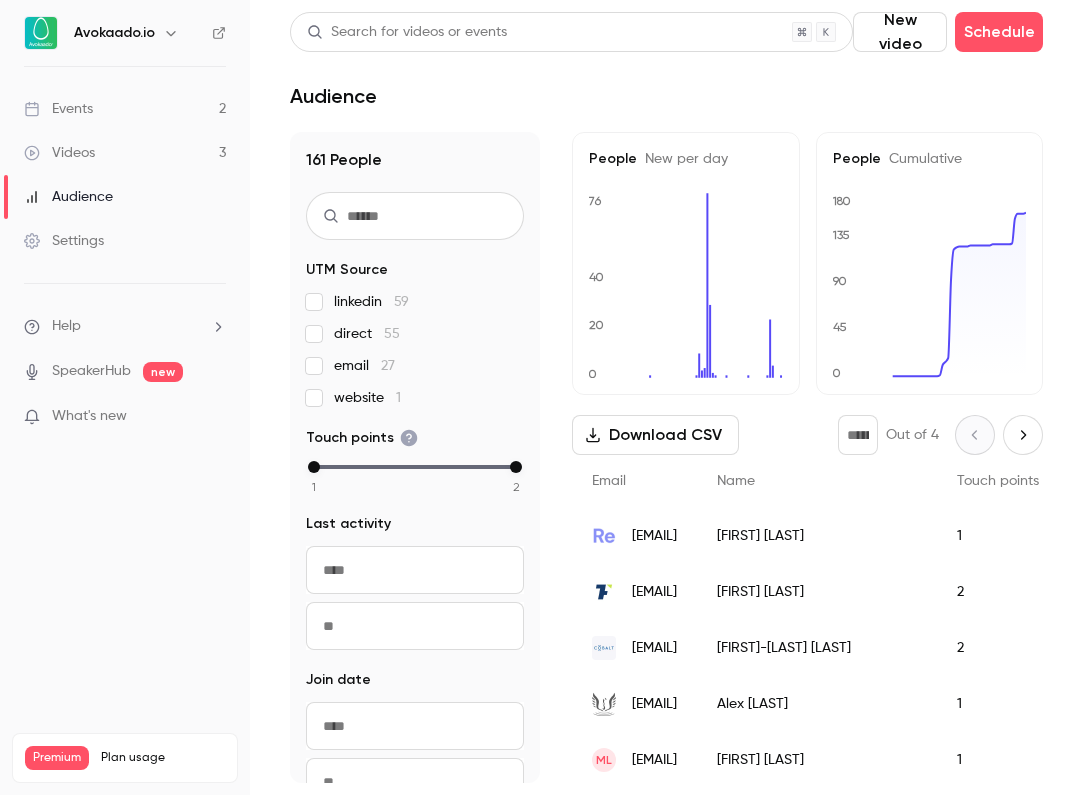 click on "Events" at bounding box center (58, 109) 